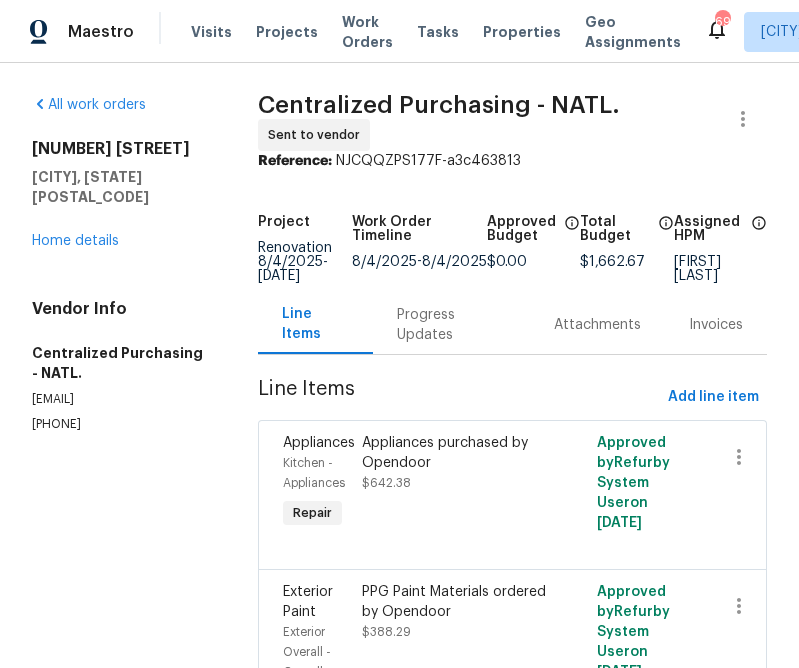 scroll, scrollTop: 0, scrollLeft: 0, axis: both 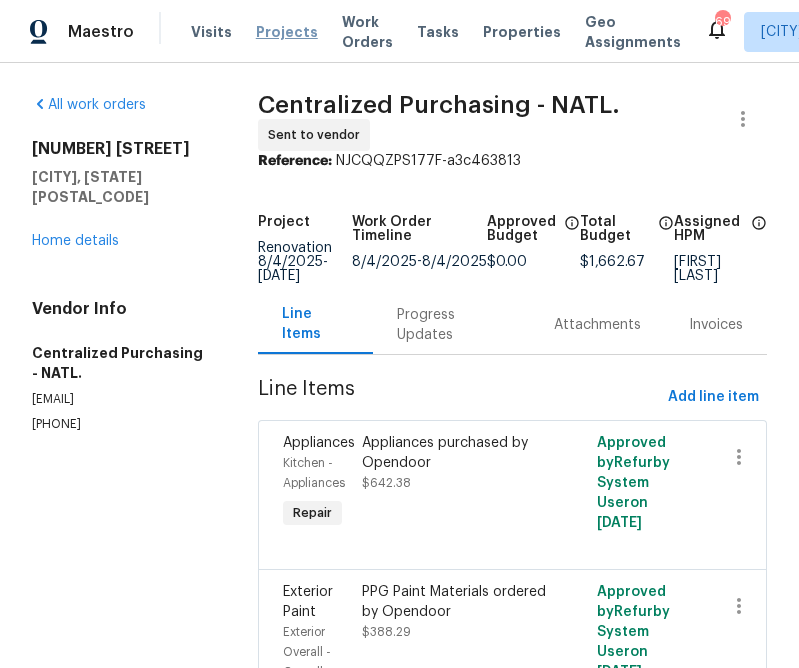 click on "Projects" at bounding box center (287, 32) 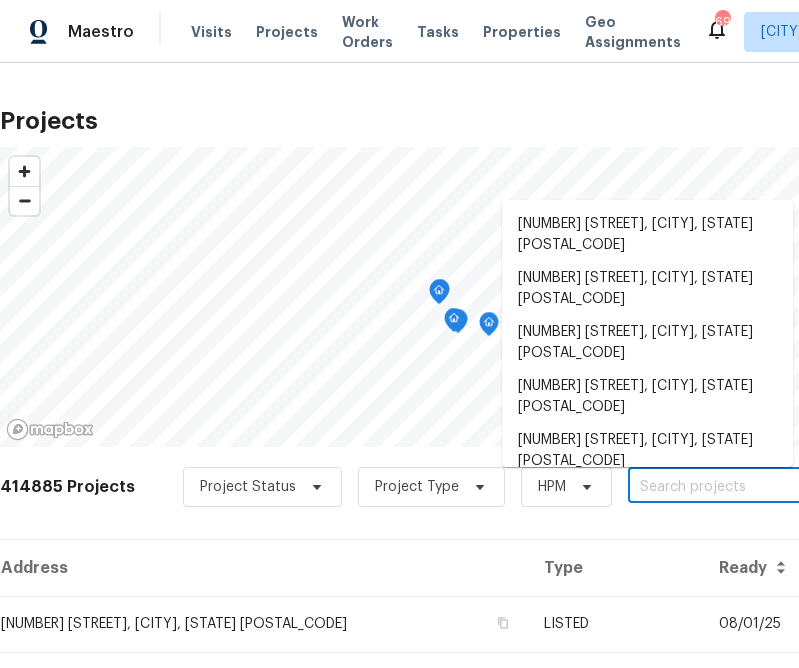 click at bounding box center [742, 487] 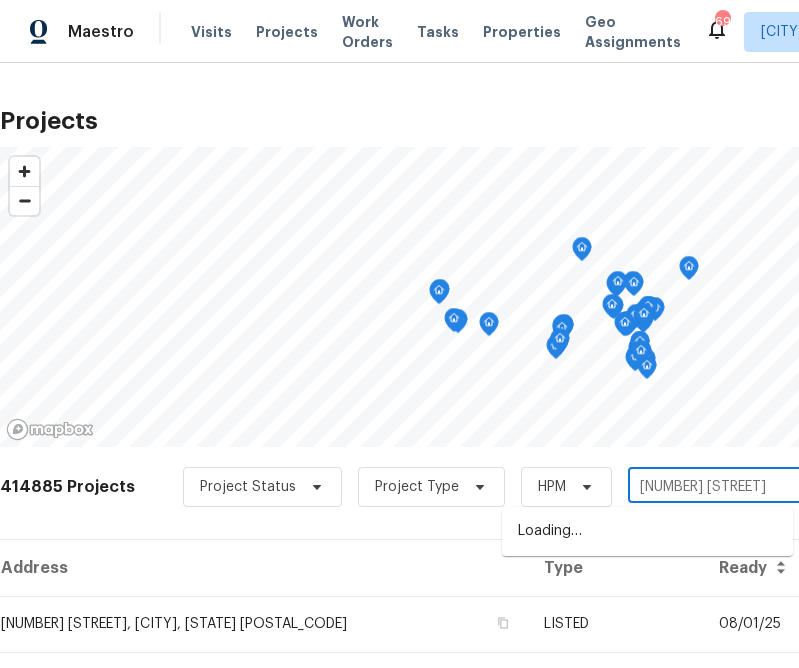 type on "[NUMBER] [STREET]" 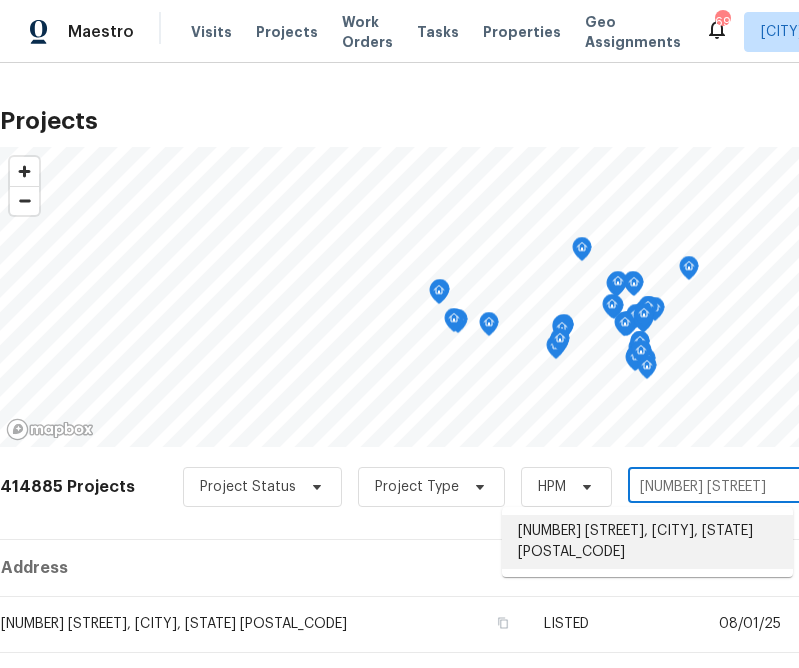 click on "[NUMBER] [STREET], [CITY], [STATE] [POSTAL_CODE]" at bounding box center [647, 542] 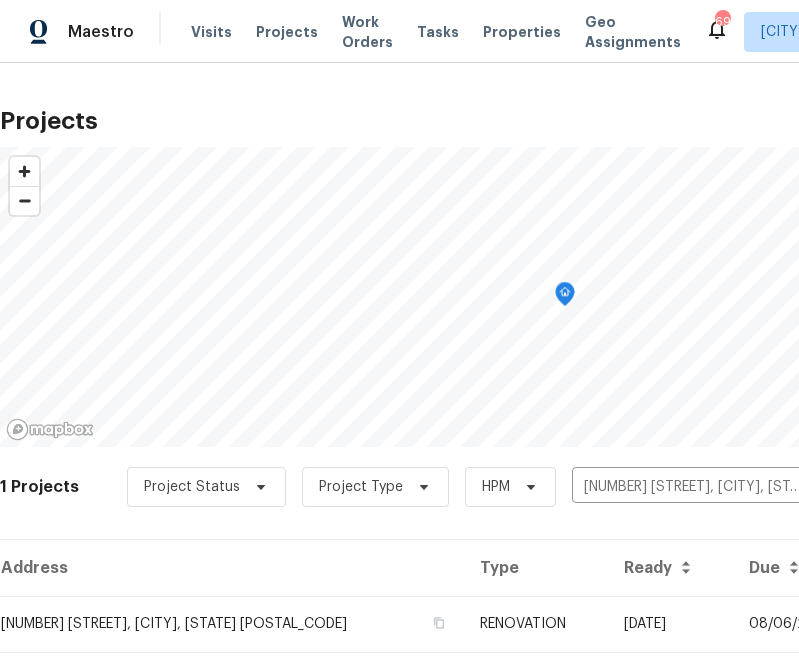 scroll, scrollTop: 48, scrollLeft: 0, axis: vertical 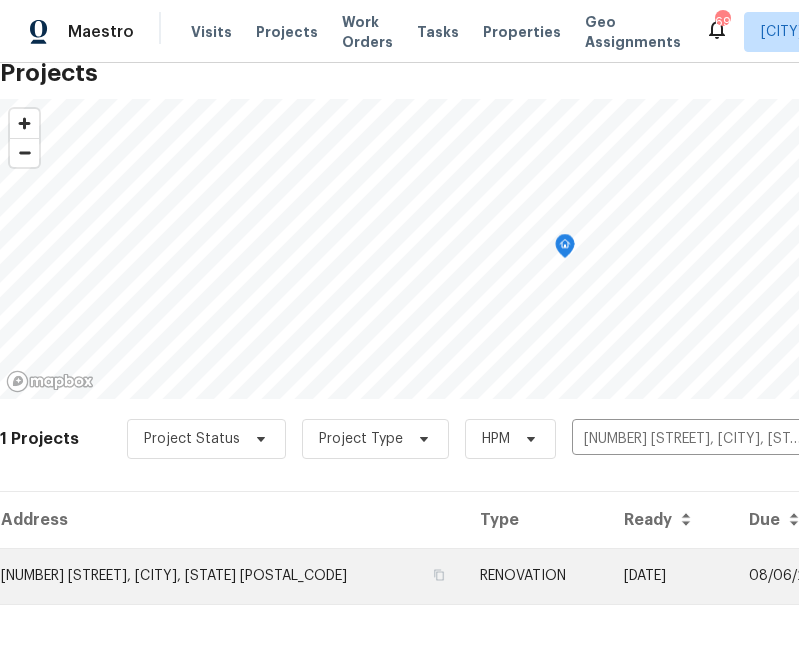 click on "[NUMBER] [STREET], [CITY], [STATE] [POSTAL_CODE]" at bounding box center [232, 576] 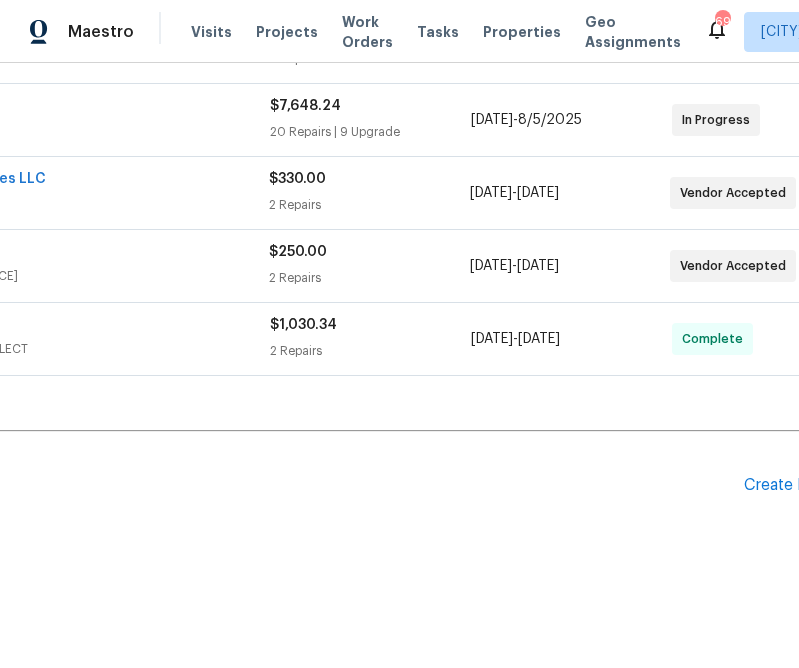 scroll, scrollTop: 456, scrollLeft: 331, axis: both 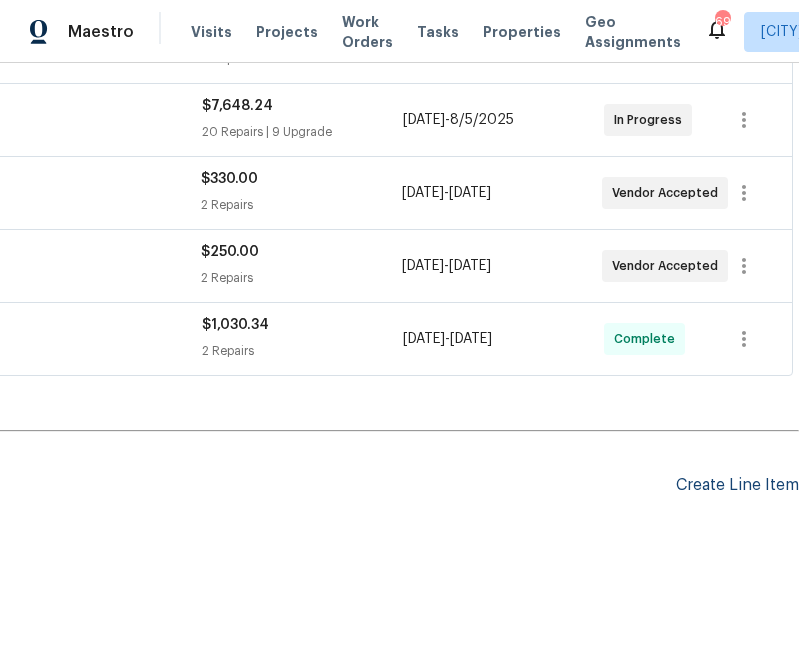 click on "Create Line Item" at bounding box center [737, 485] 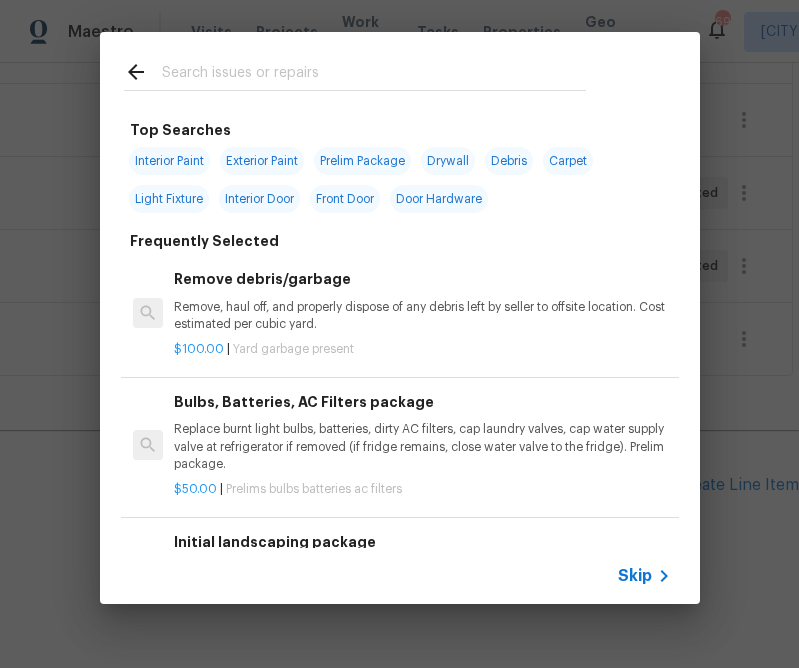 click on "Skip" at bounding box center [635, 576] 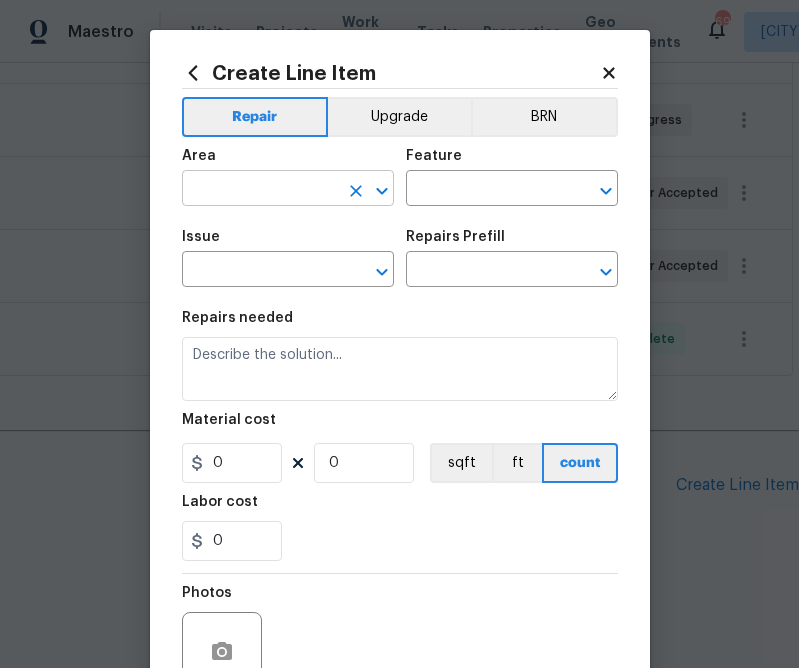 click at bounding box center [260, 190] 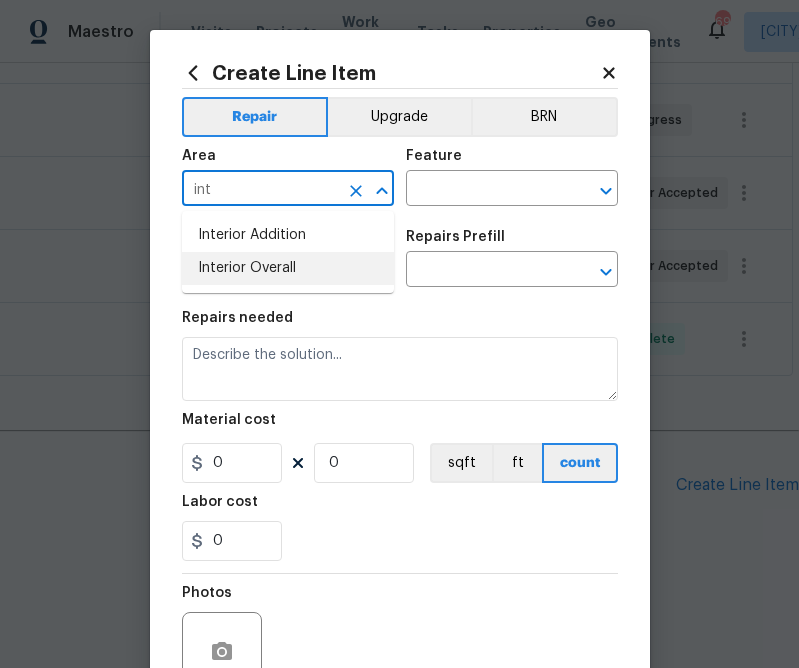 click on "Interior Overall" at bounding box center [288, 268] 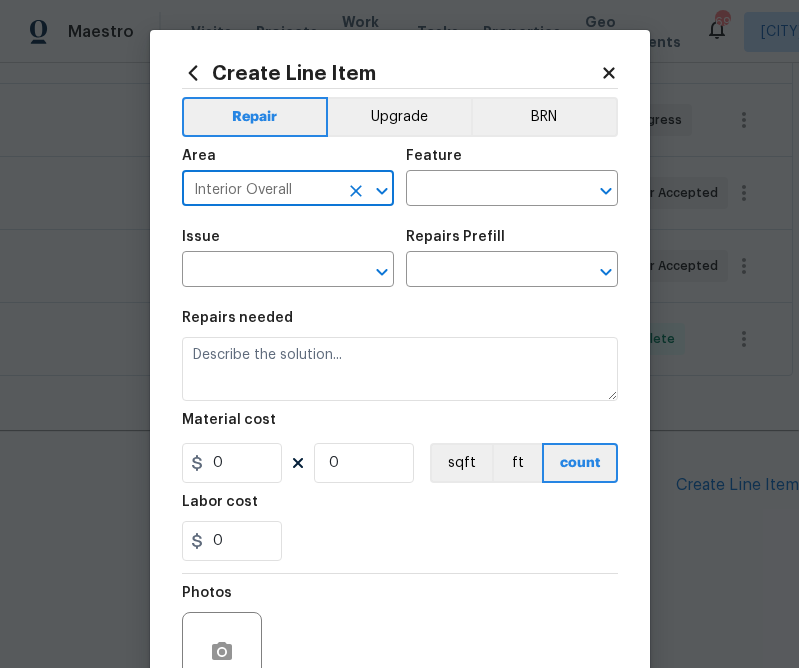 type on "Interior Overall" 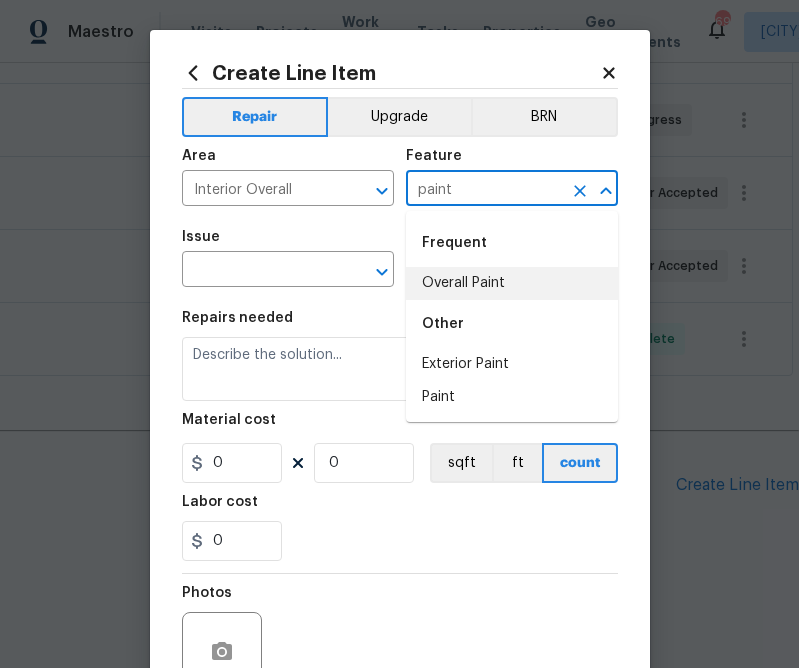 click on "Overall Paint" at bounding box center [512, 283] 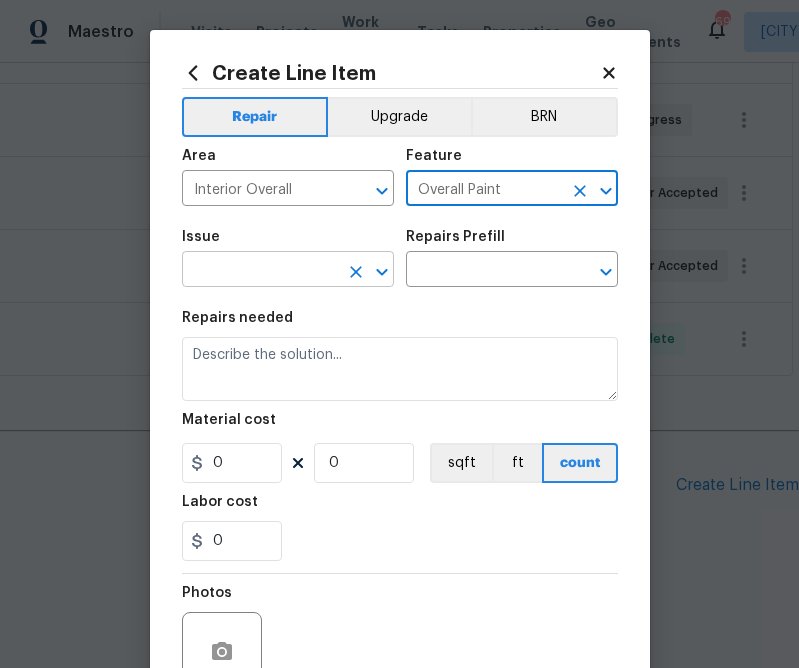 type on "Overall Paint" 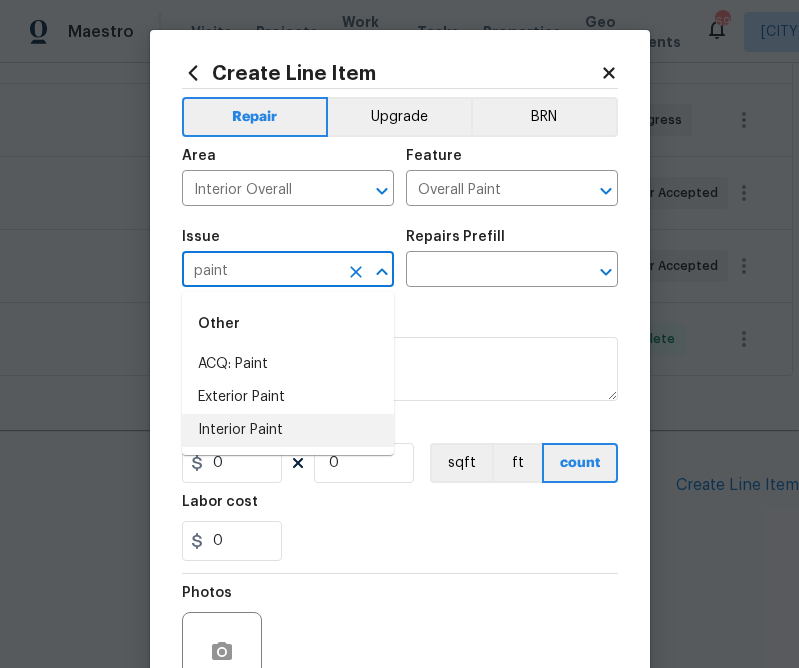 click on "Interior Paint" at bounding box center [288, 430] 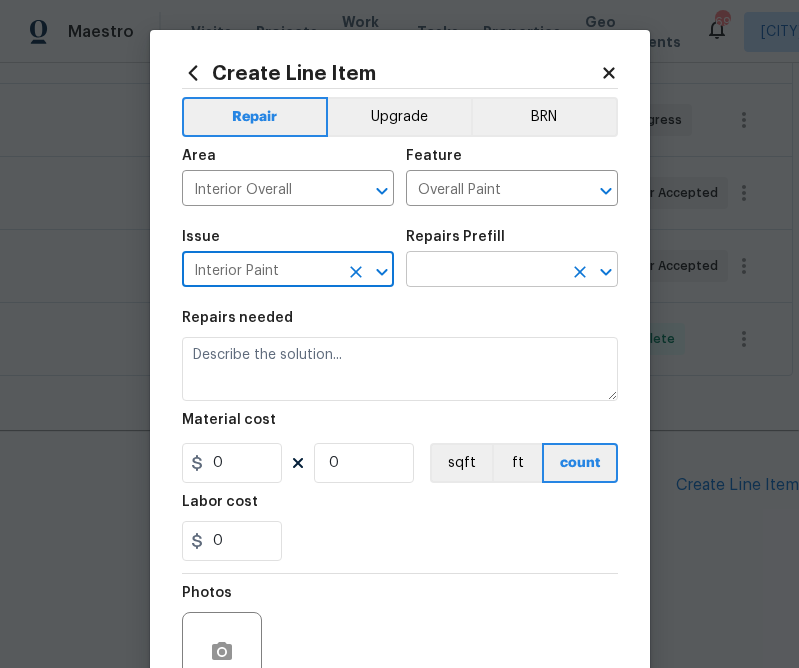 type on "Interior Paint" 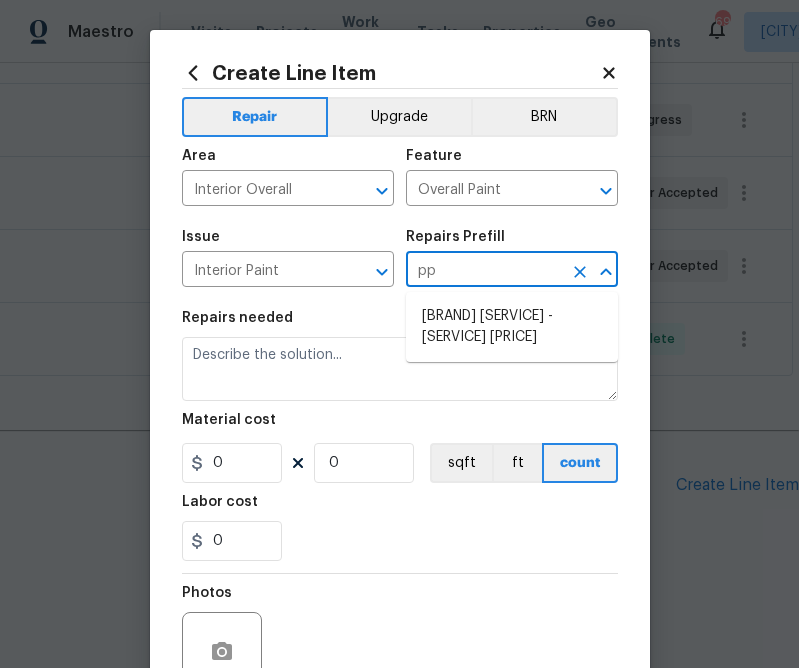 type on "ppg" 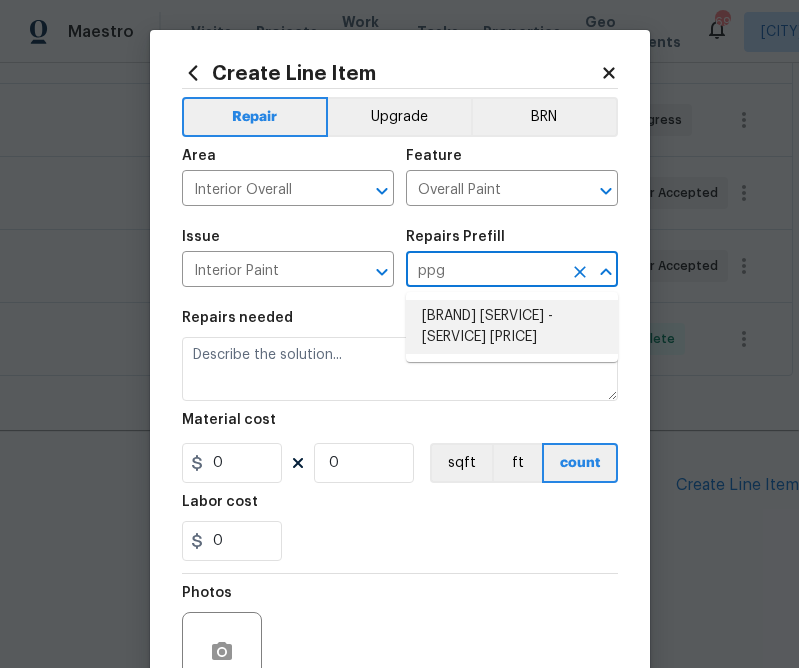 click on "[BRAND] [SERVICE] - [SERVICE] [PRICE]" at bounding box center (512, 327) 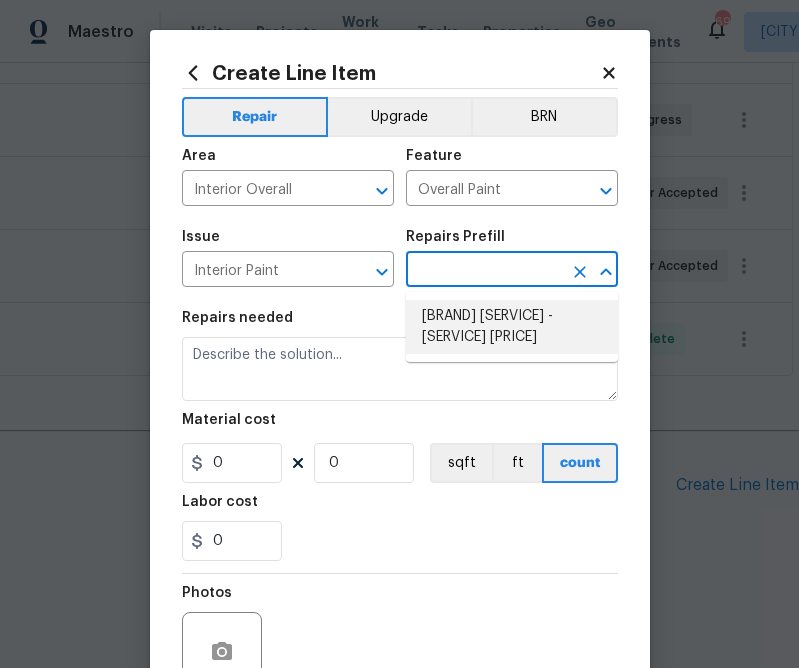 type on "[BRAND] [SERVICE] - [SERVICE] [PRICE]" 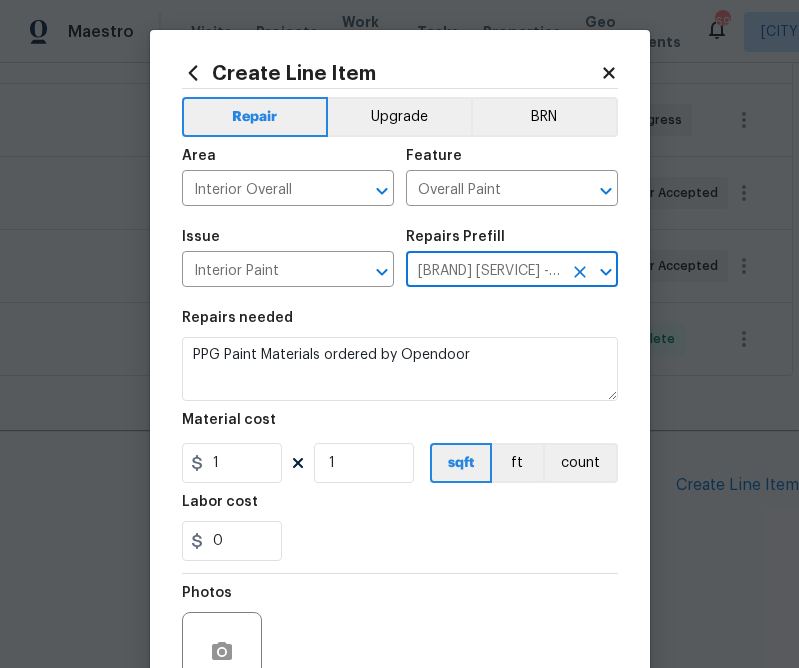 type on "[BRAND] [SERVICE] - [SERVICE] [PRICE]" 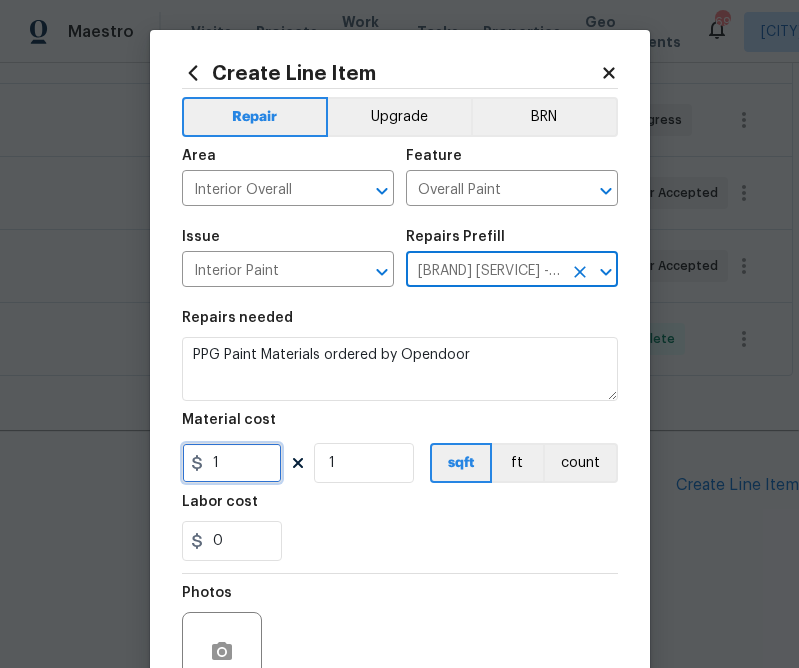 click on "1" at bounding box center [232, 463] 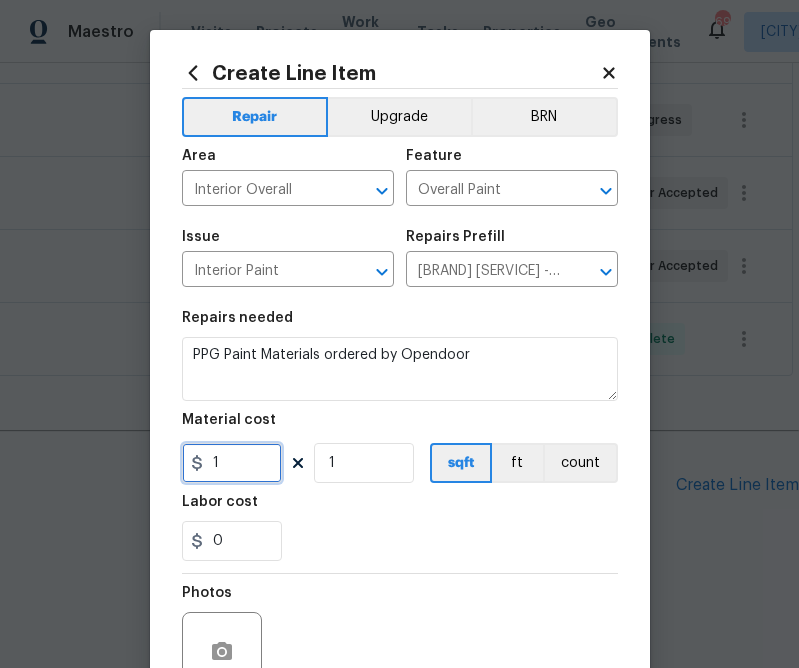 click on "1" at bounding box center (232, 463) 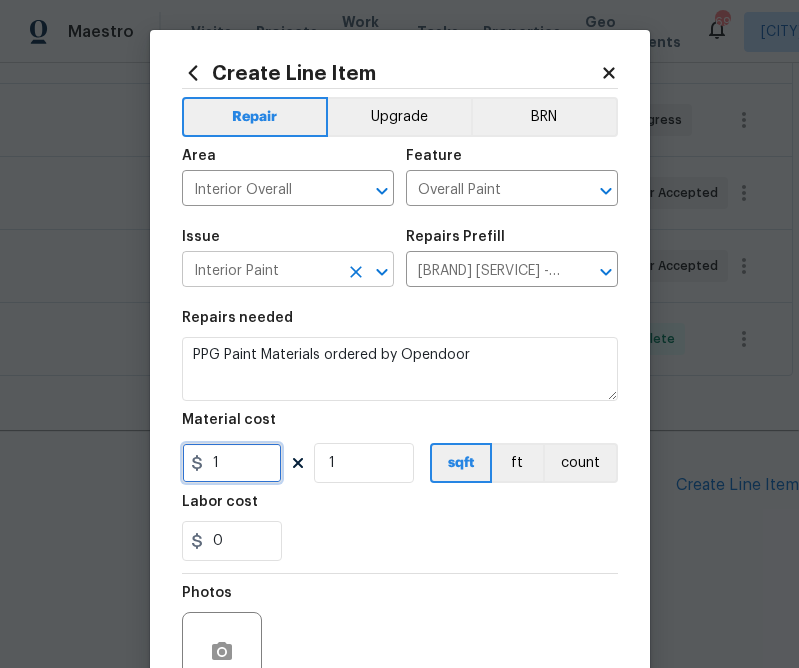 paste on "98.85" 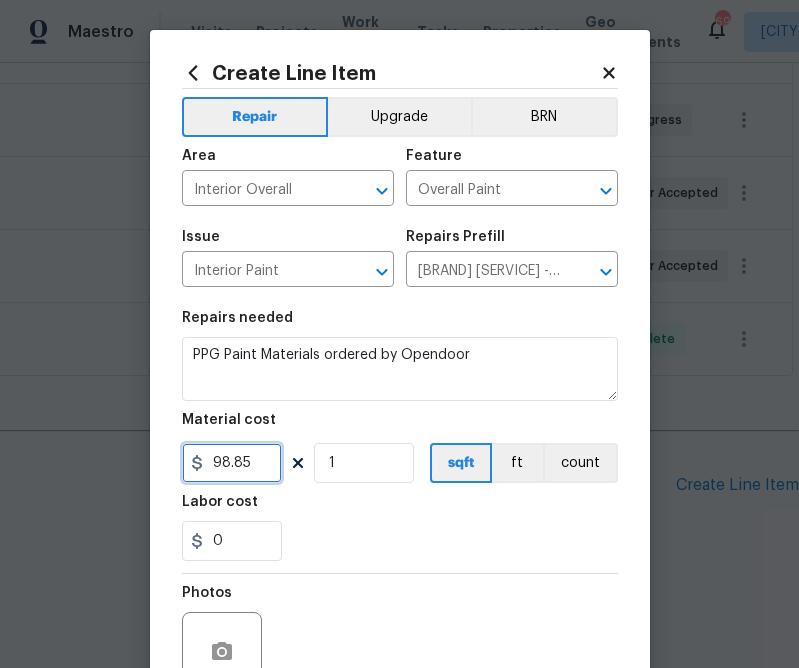 scroll, scrollTop: 194, scrollLeft: 0, axis: vertical 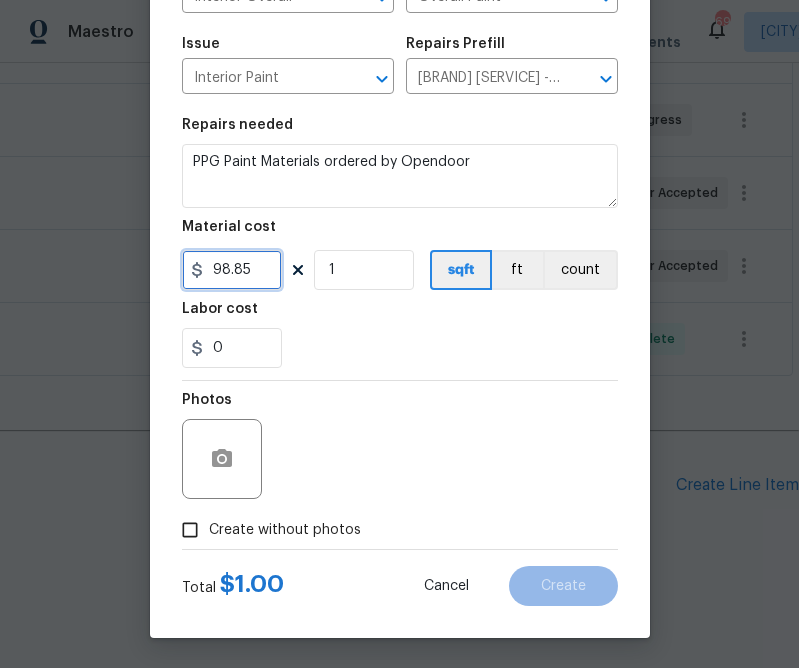 type on "98.85" 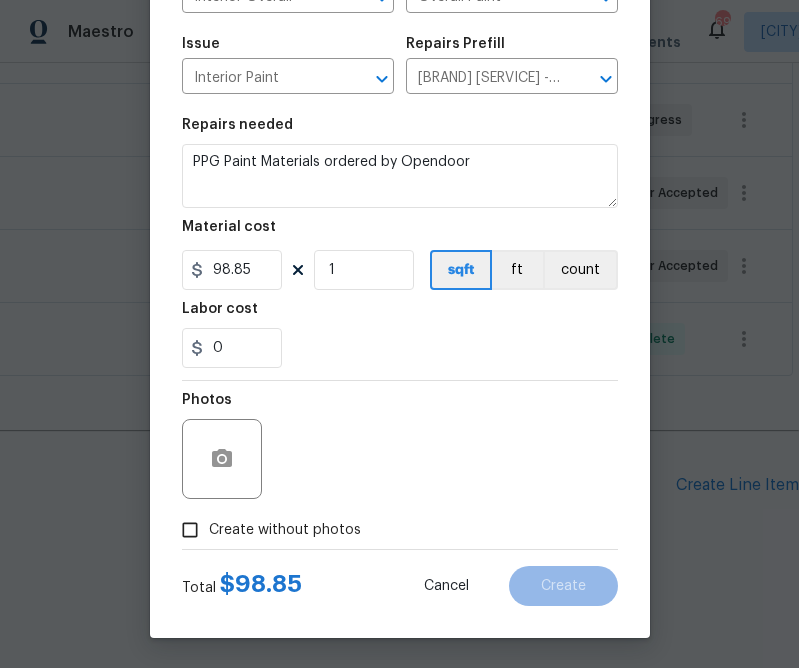 click on "Create without photos" at bounding box center [285, 530] 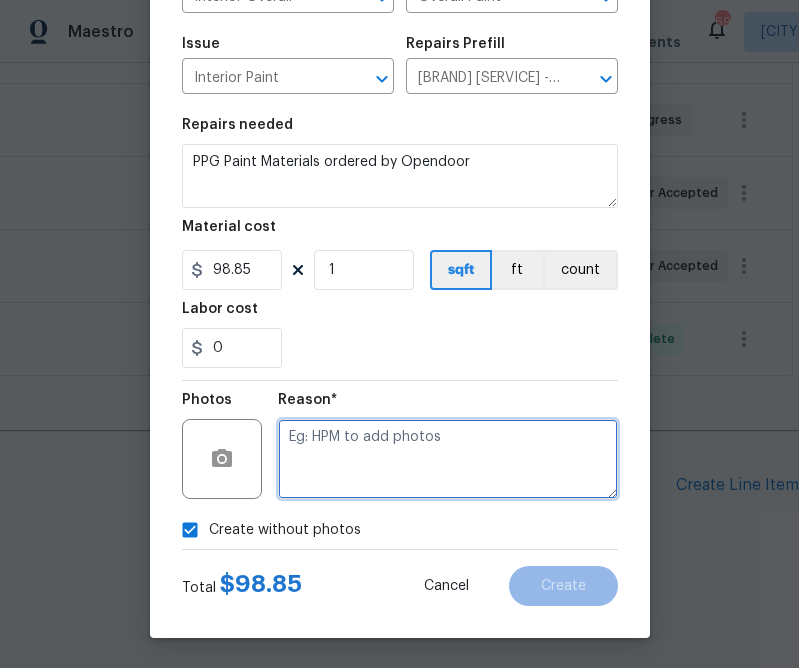 click at bounding box center [448, 459] 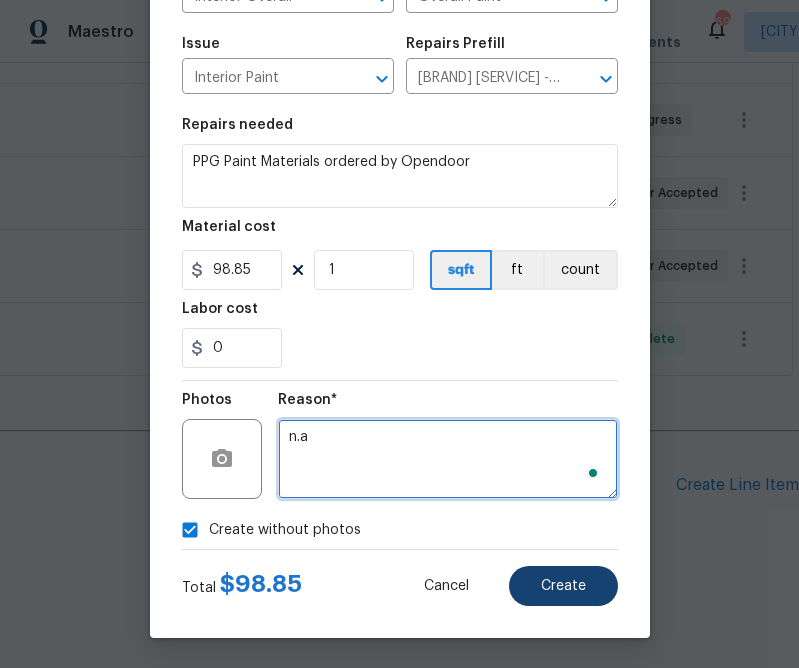 type on "n.a" 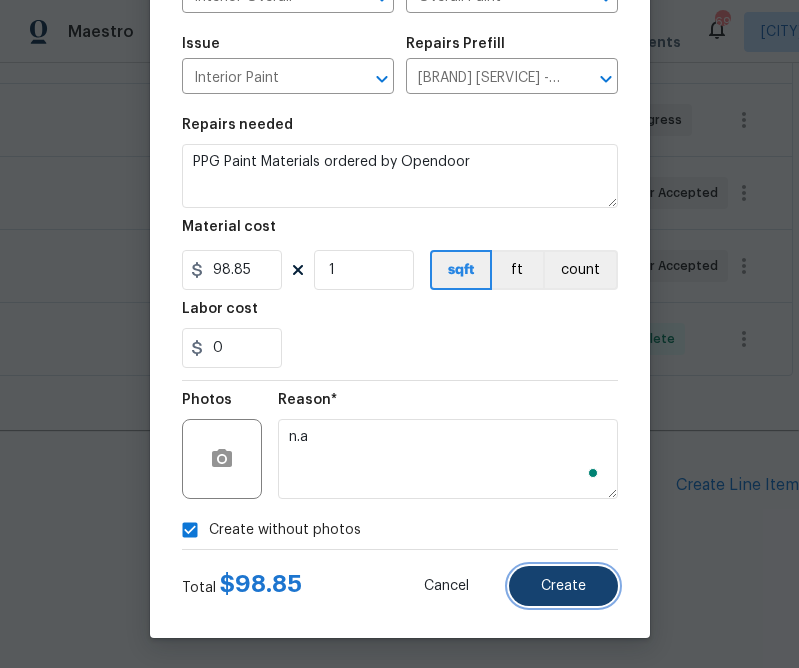 click on "Create" at bounding box center [563, 586] 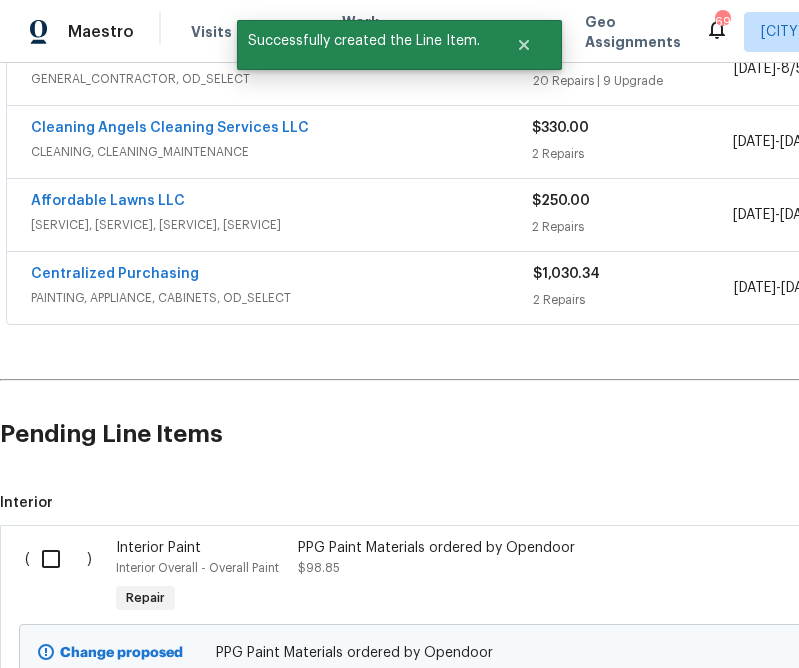scroll, scrollTop: 545, scrollLeft: 0, axis: vertical 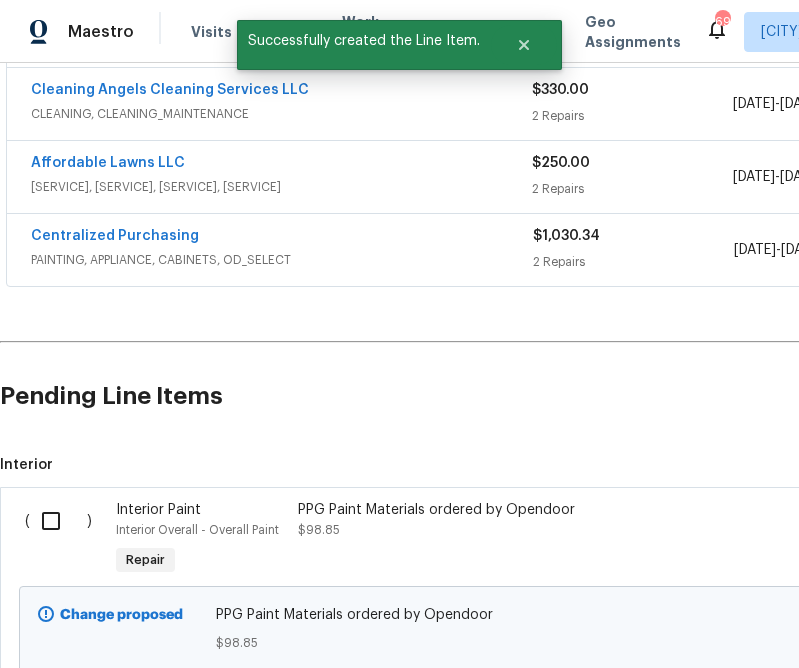 click at bounding box center (58, 521) 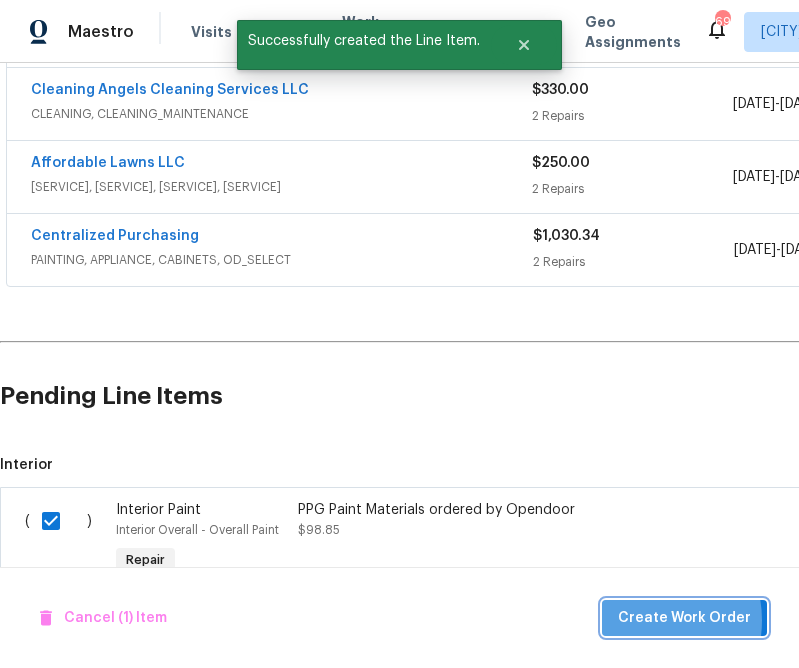 click on "Create Work Order" at bounding box center [684, 618] 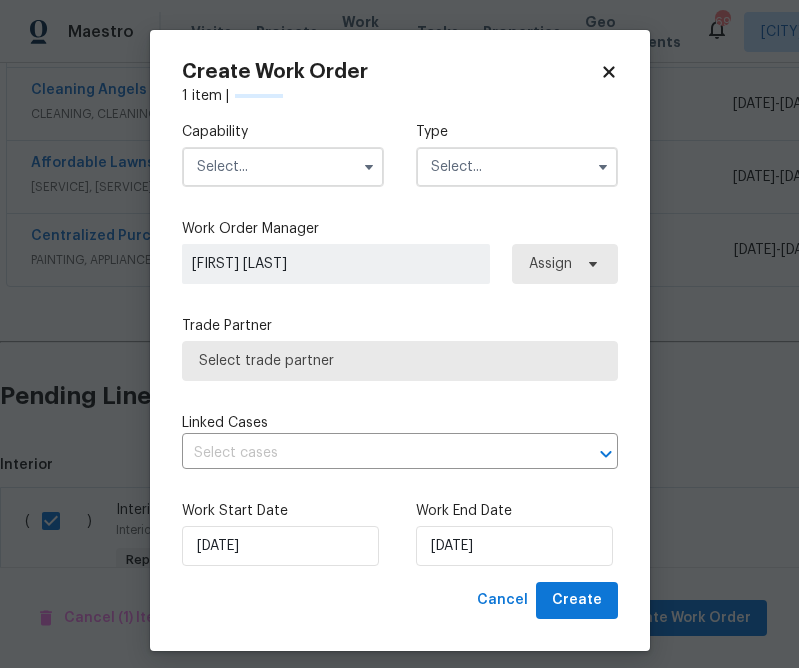 click at bounding box center [283, 167] 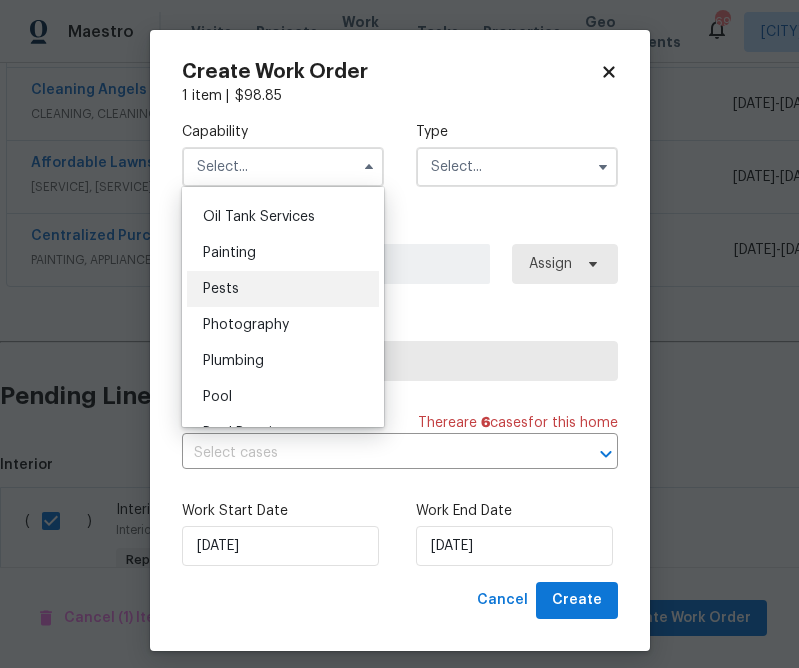 scroll, scrollTop: 1636, scrollLeft: 0, axis: vertical 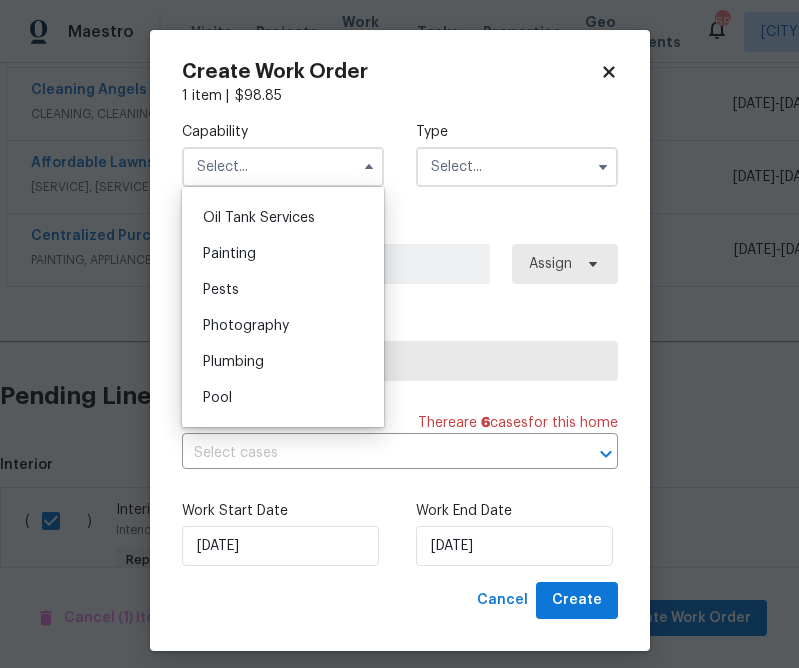 click on "Painting" at bounding box center [283, 254] 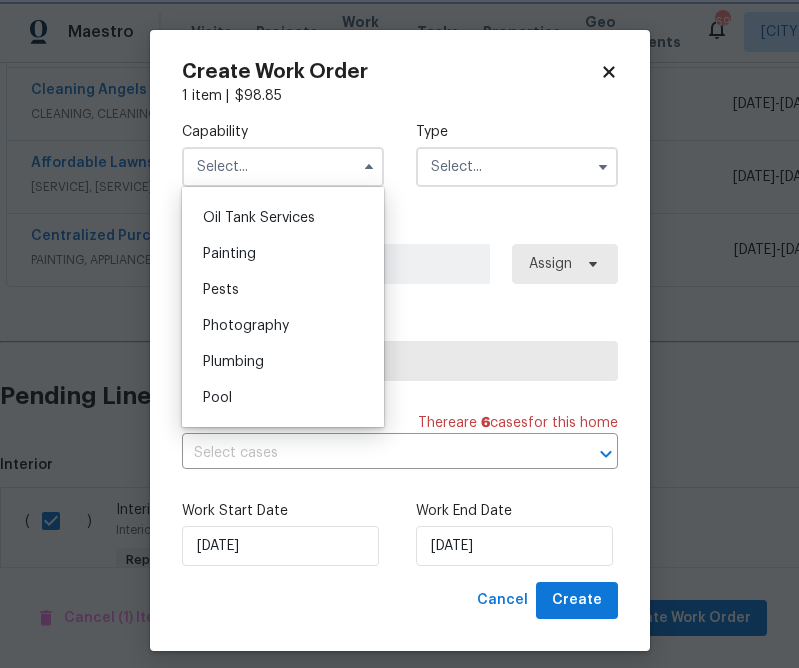 type on "Painting" 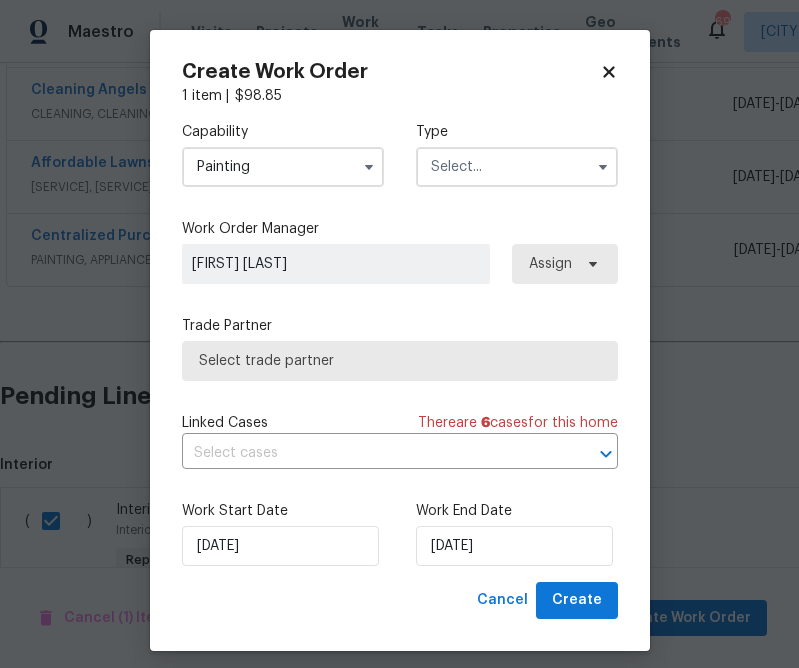 click on "Type" at bounding box center [517, 132] 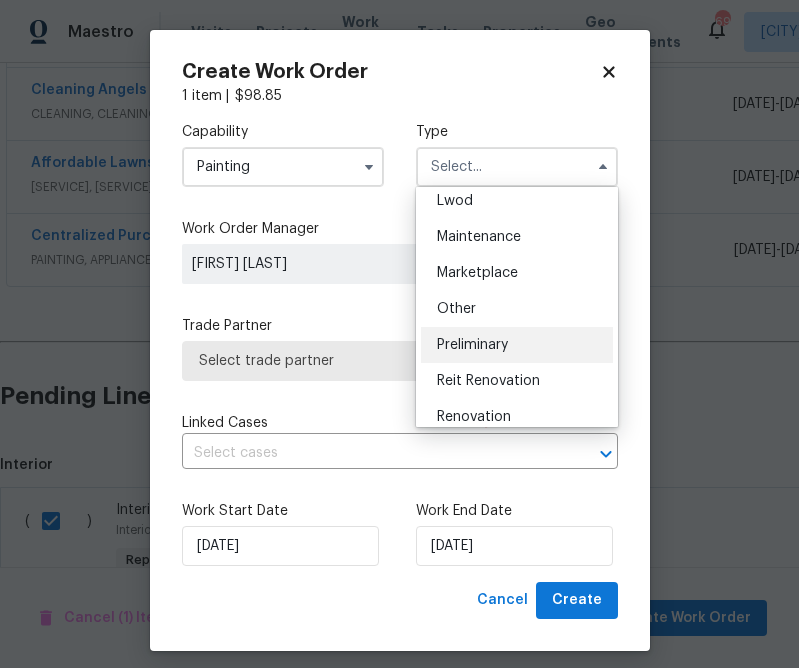 scroll, scrollTop: 328, scrollLeft: 0, axis: vertical 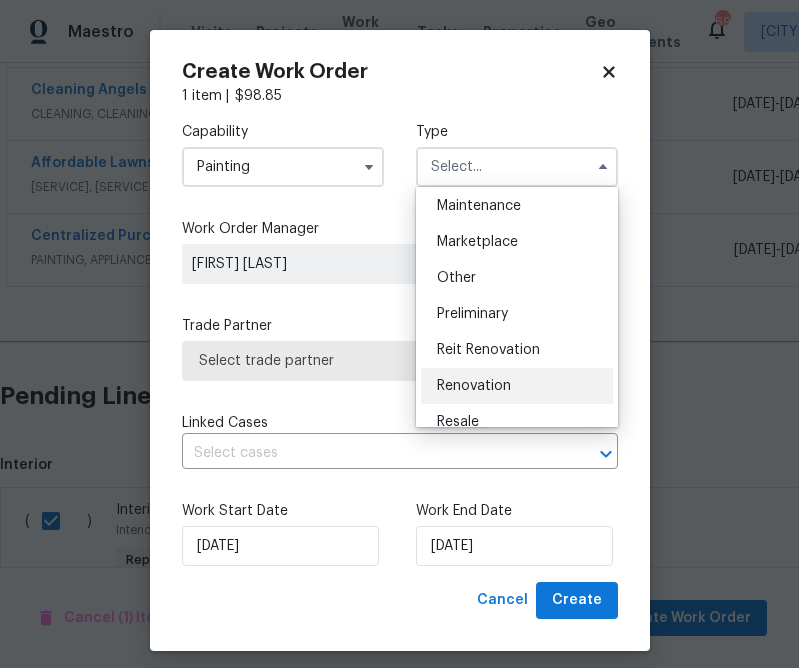click on "Renovation" at bounding box center [474, 386] 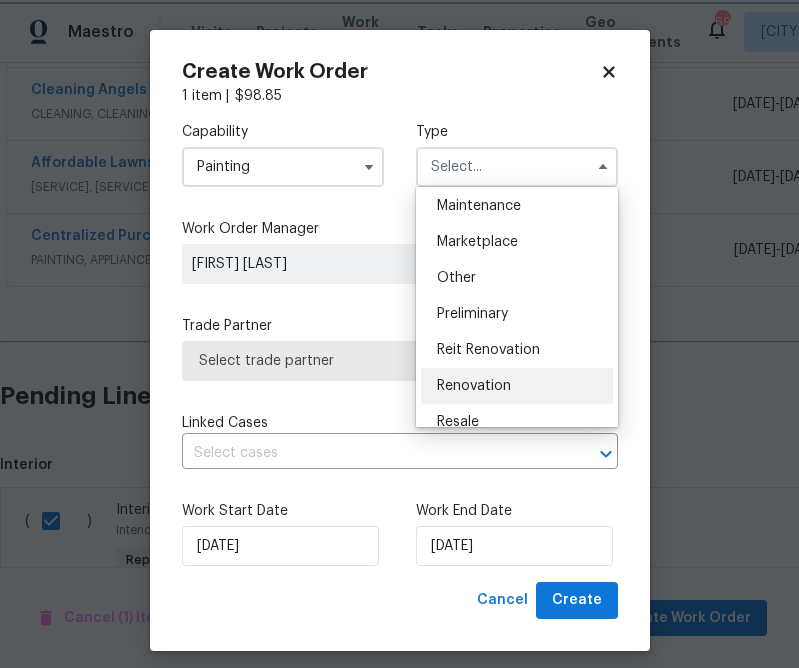 type on "Renovation" 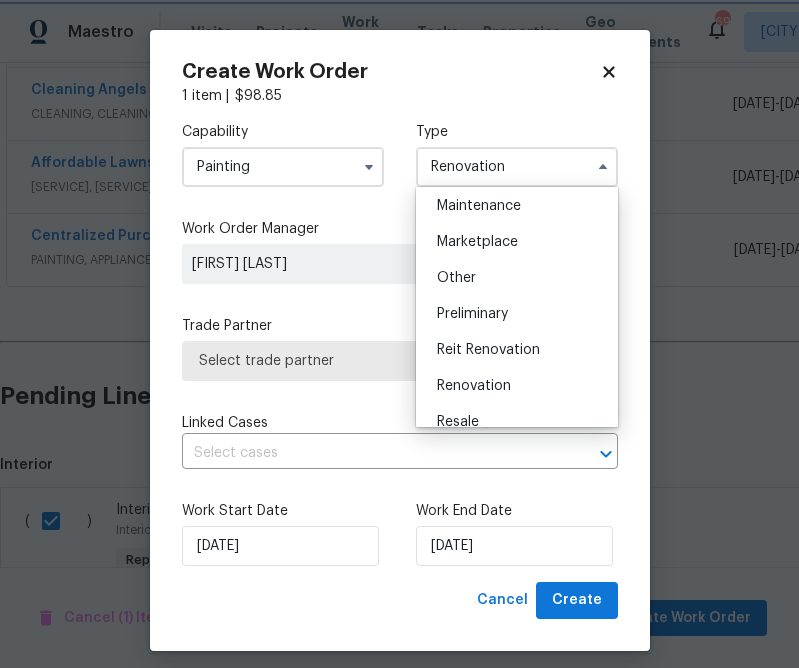 scroll, scrollTop: 0, scrollLeft: 0, axis: both 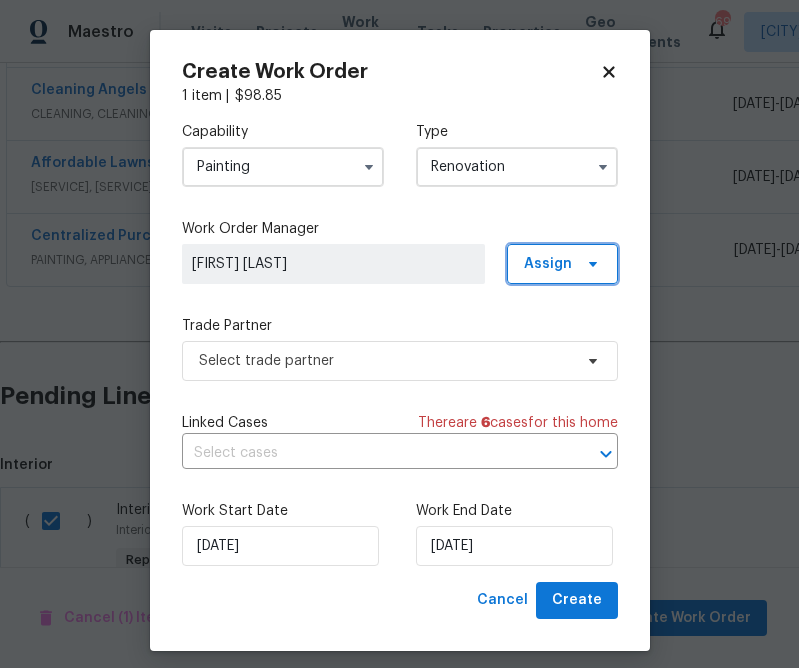 click on "Assign" at bounding box center (548, 264) 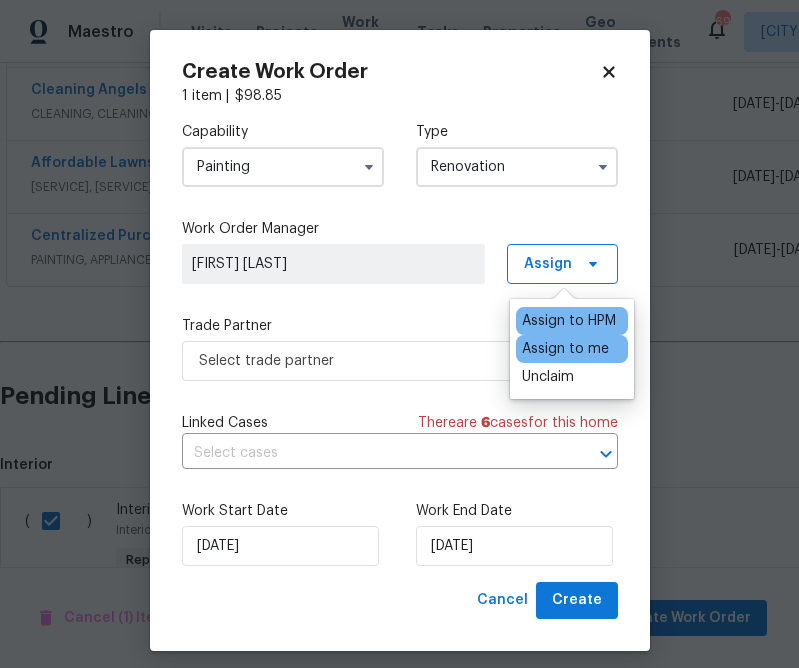 click on "Assign to me" at bounding box center [565, 349] 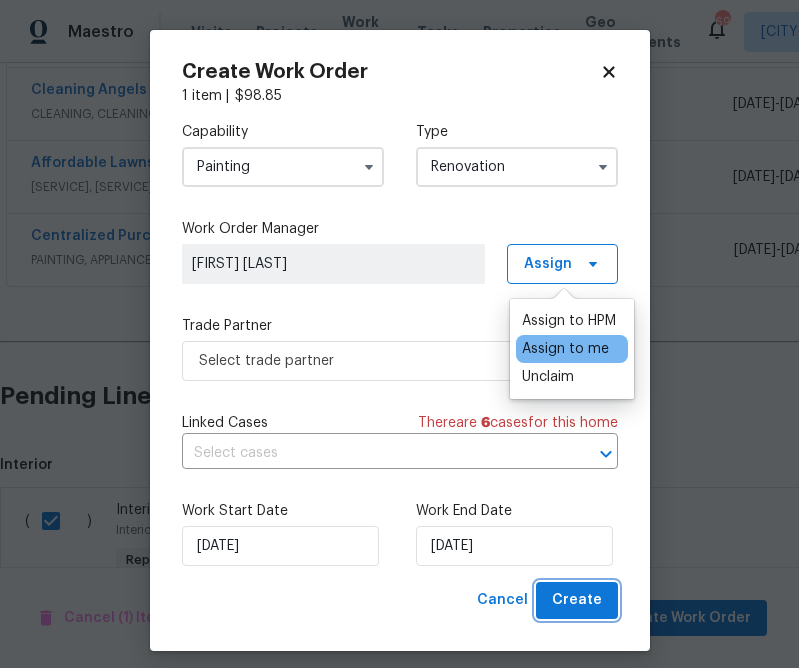 click on "Create" at bounding box center (577, 600) 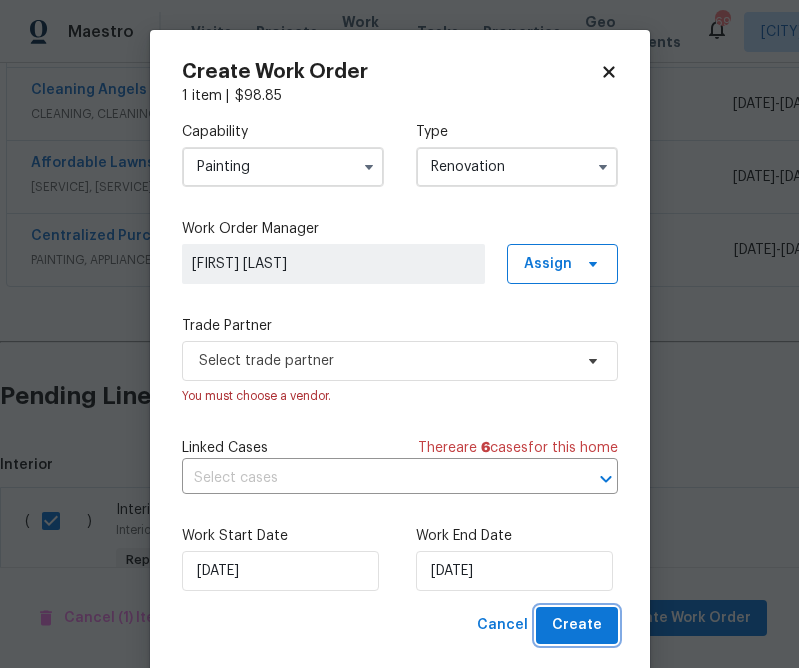click on "Create" at bounding box center [577, 625] 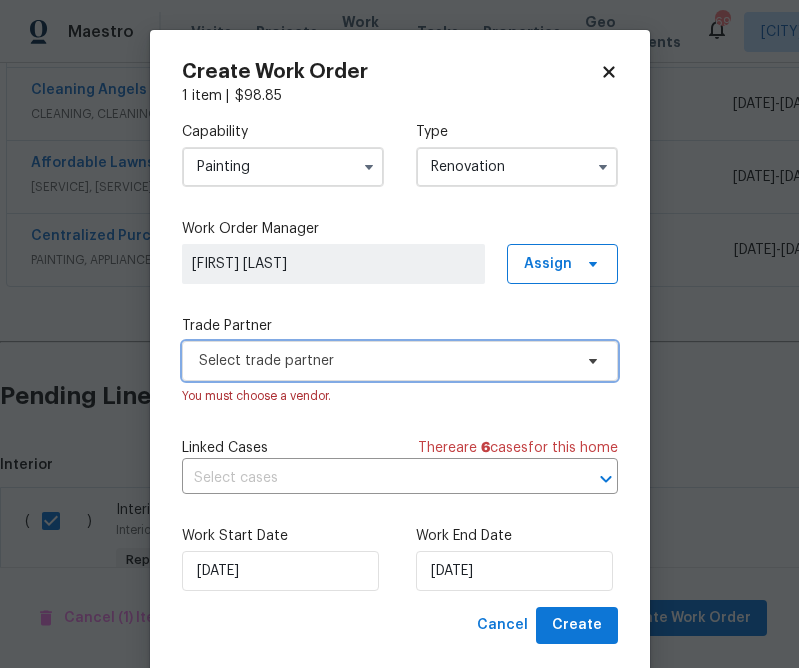 click on "Select trade partner" at bounding box center (400, 361) 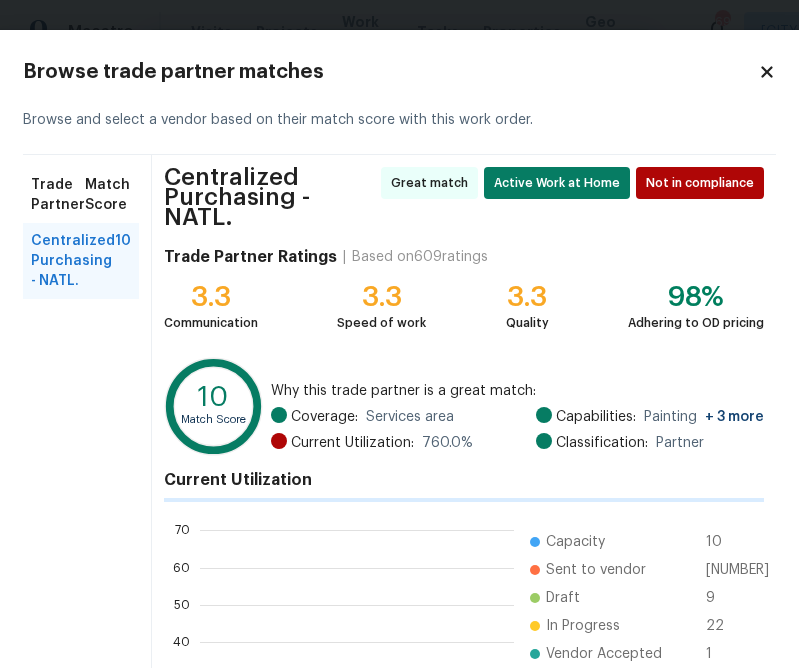 scroll, scrollTop: 2, scrollLeft: 1, axis: both 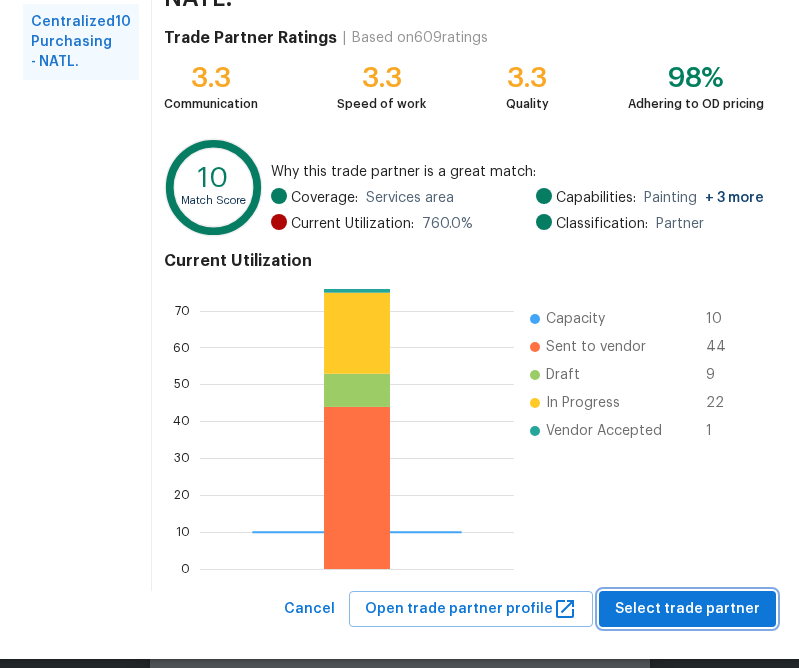click on "Select trade partner" at bounding box center [687, 609] 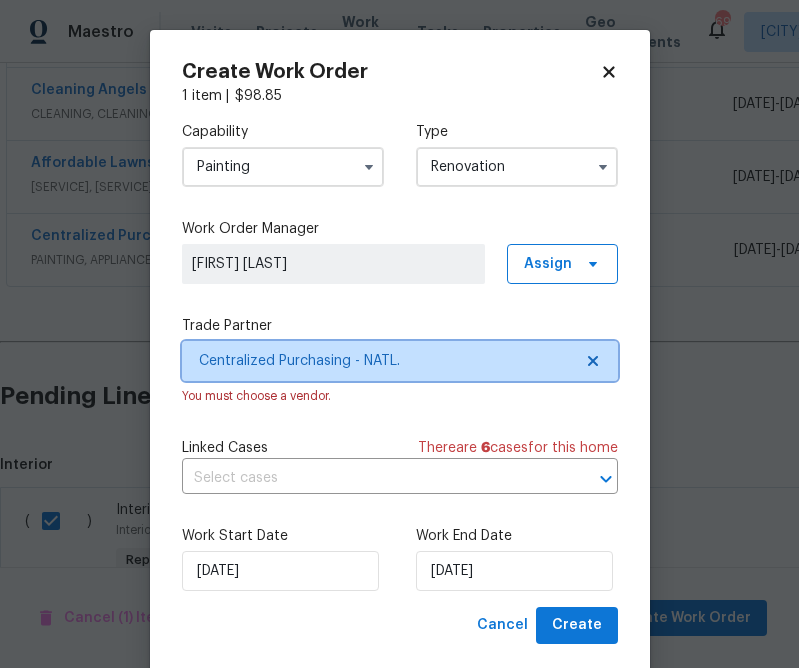 scroll, scrollTop: 0, scrollLeft: 0, axis: both 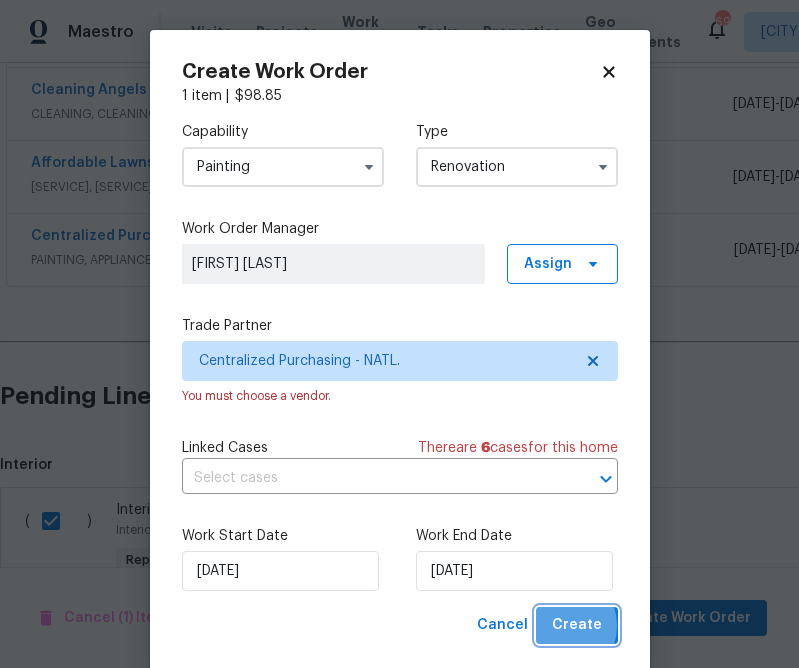click on "Create" at bounding box center (577, 625) 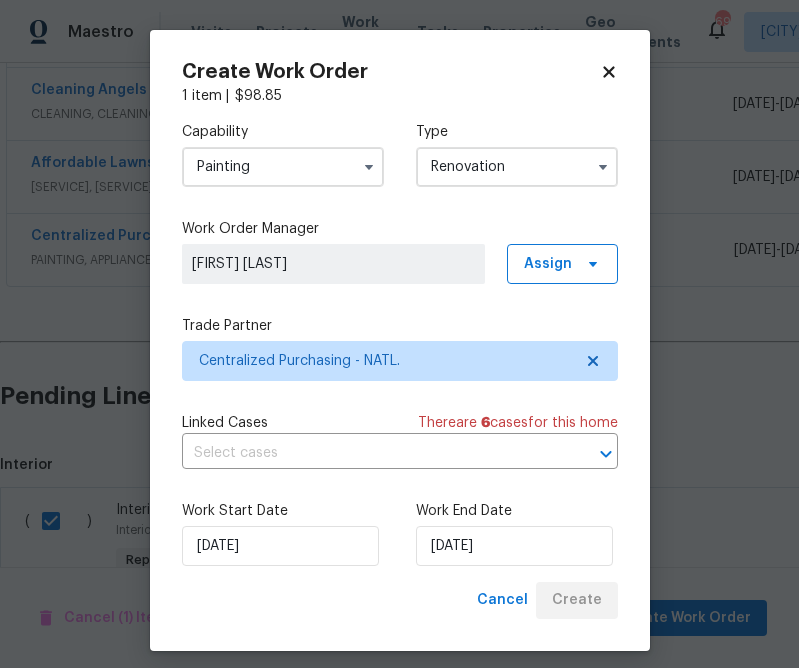 scroll, scrollTop: 529, scrollLeft: 0, axis: vertical 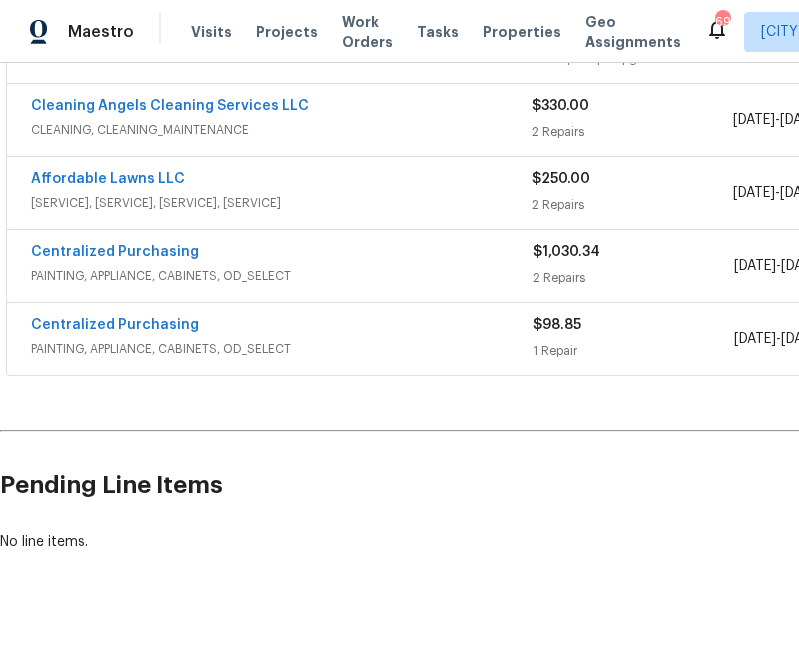 click on "Centralized Purchasing" at bounding box center (115, 325) 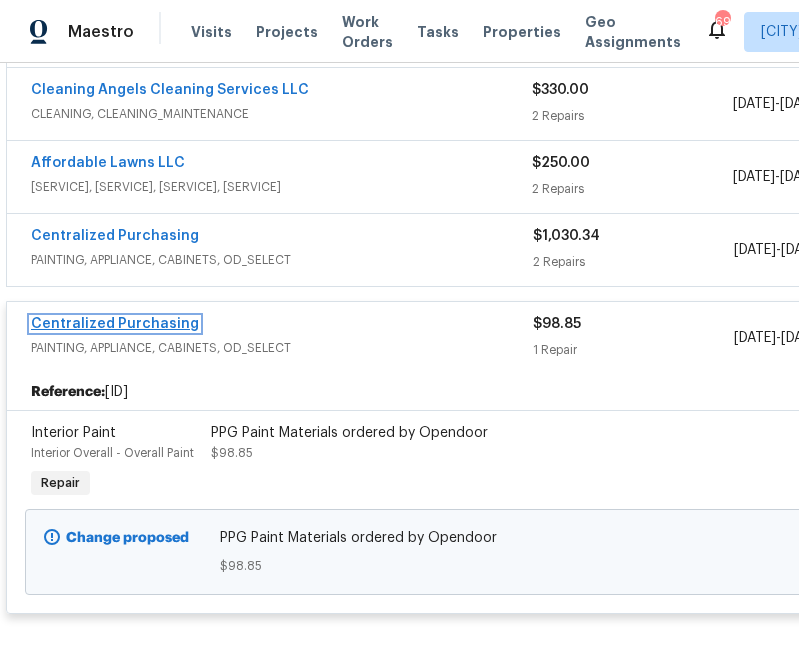 click on "Centralized Purchasing" at bounding box center [115, 324] 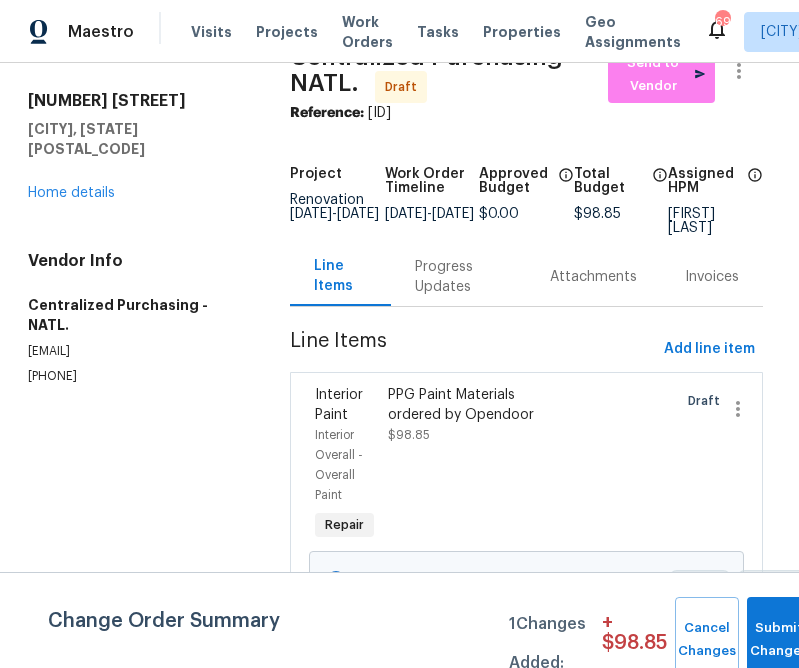 scroll, scrollTop: 0, scrollLeft: 4, axis: horizontal 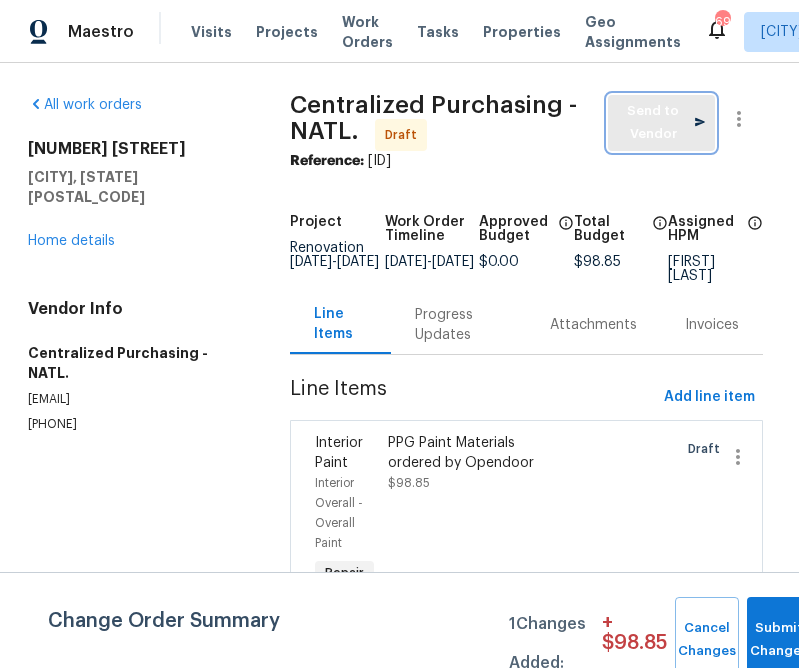 click on "Send to Vendor" at bounding box center [661, 123] 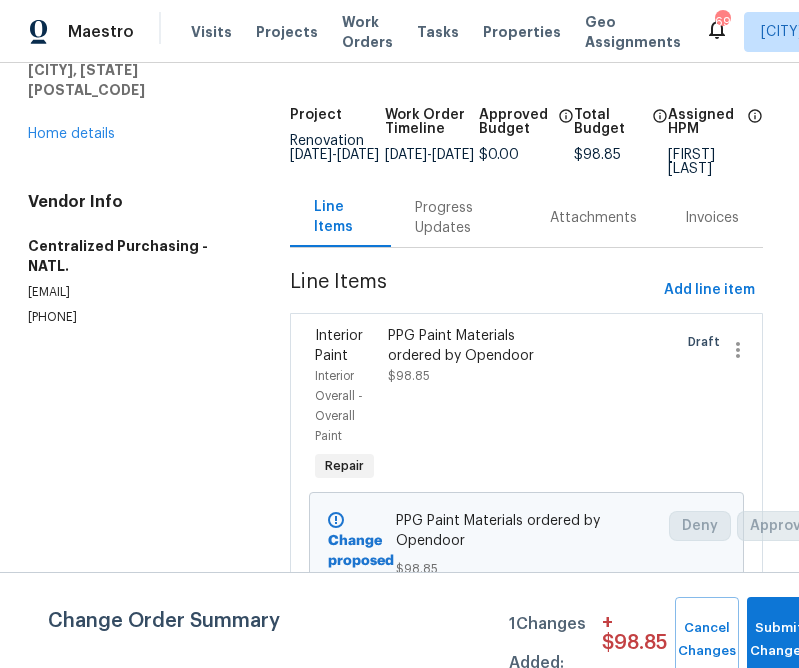 scroll, scrollTop: 113, scrollLeft: 4, axis: both 